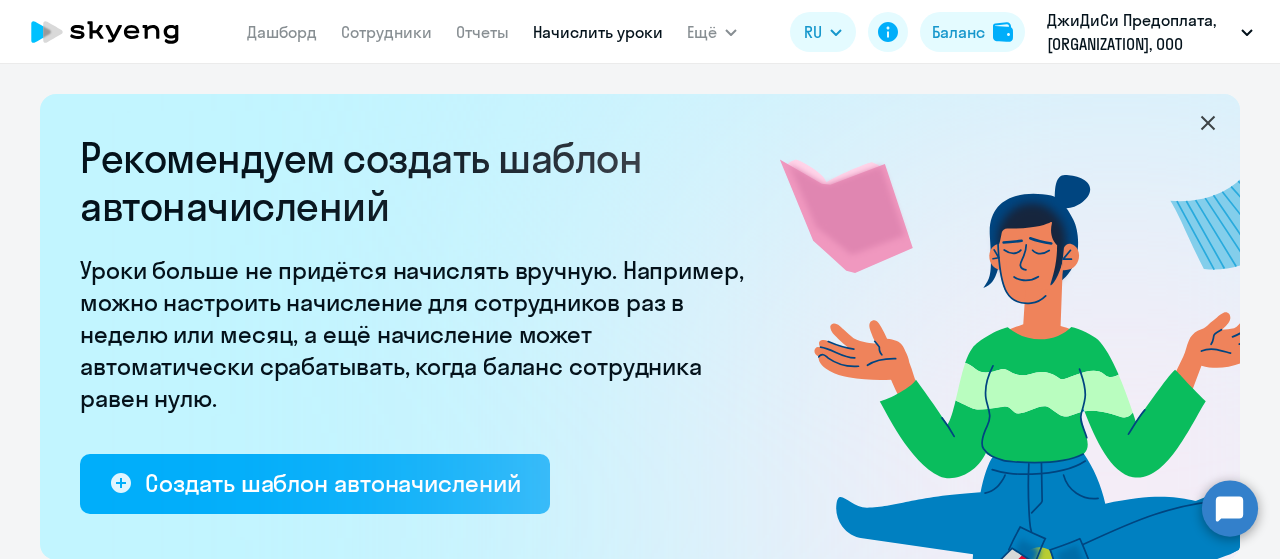 select on "10" 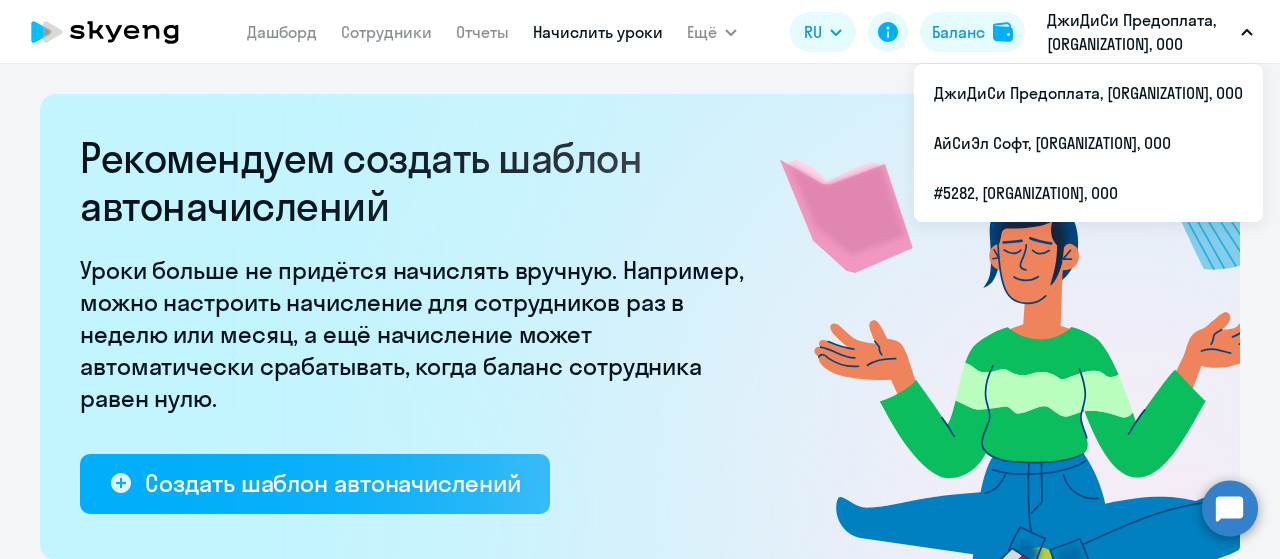 click on "ДжиДиСи Предоплата, [ORGANIZATION], ООО" at bounding box center (1140, 32) 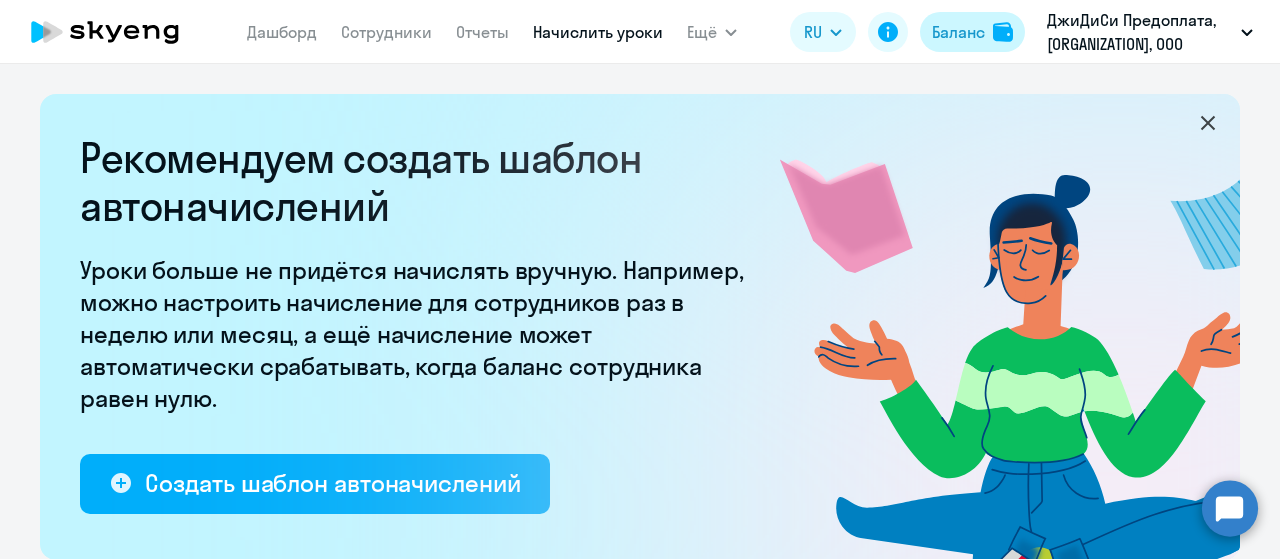 click on "Баланс" 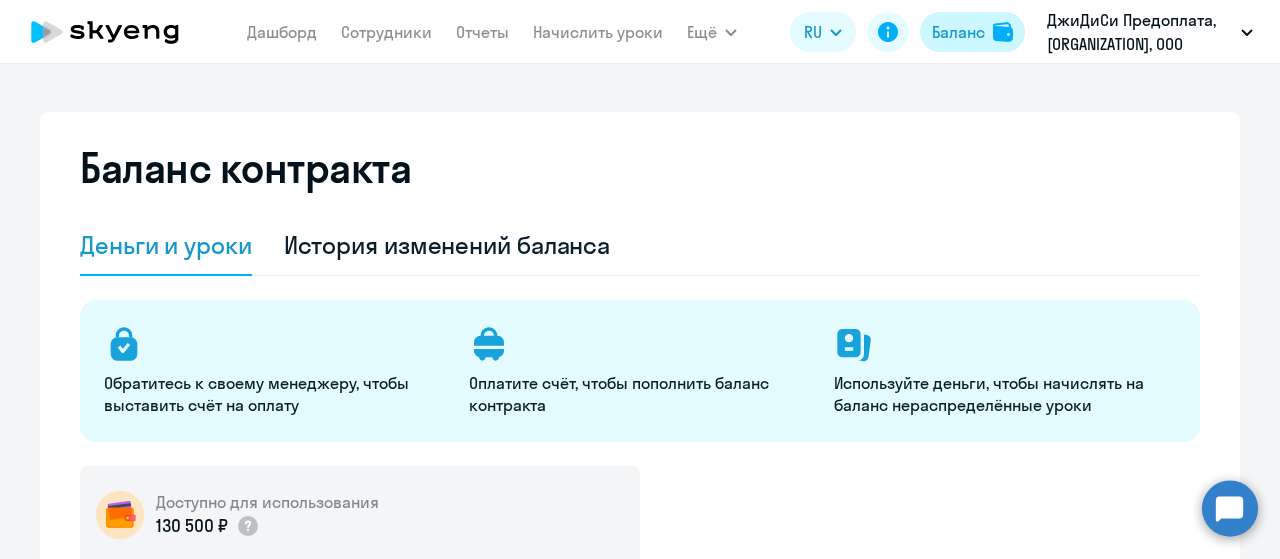 select on "english_adult_not_native_speaker" 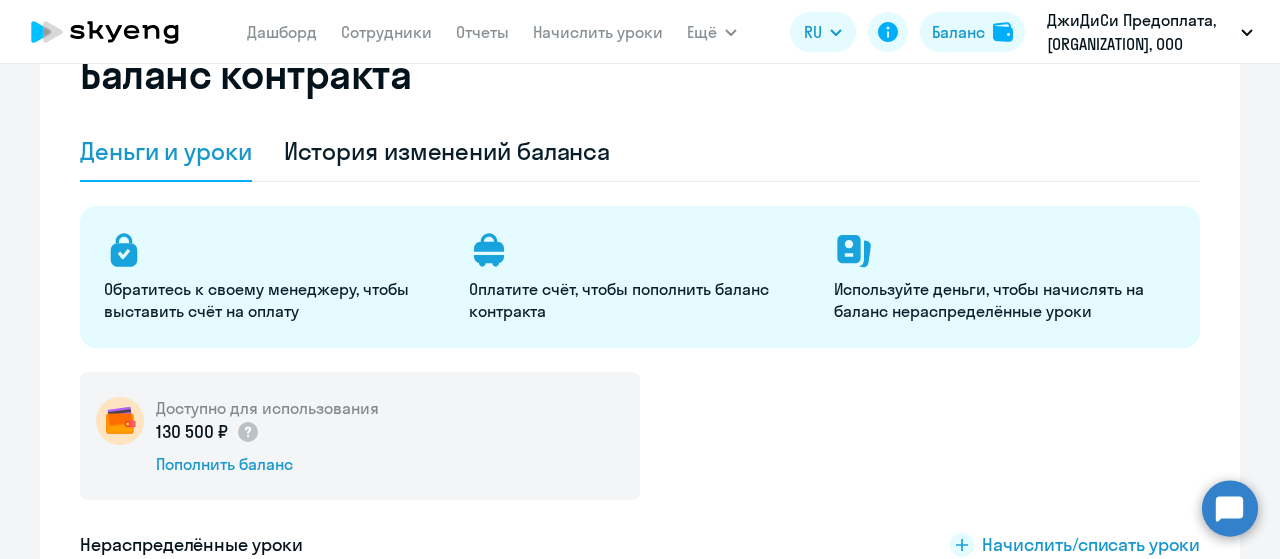 scroll, scrollTop: 0, scrollLeft: 0, axis: both 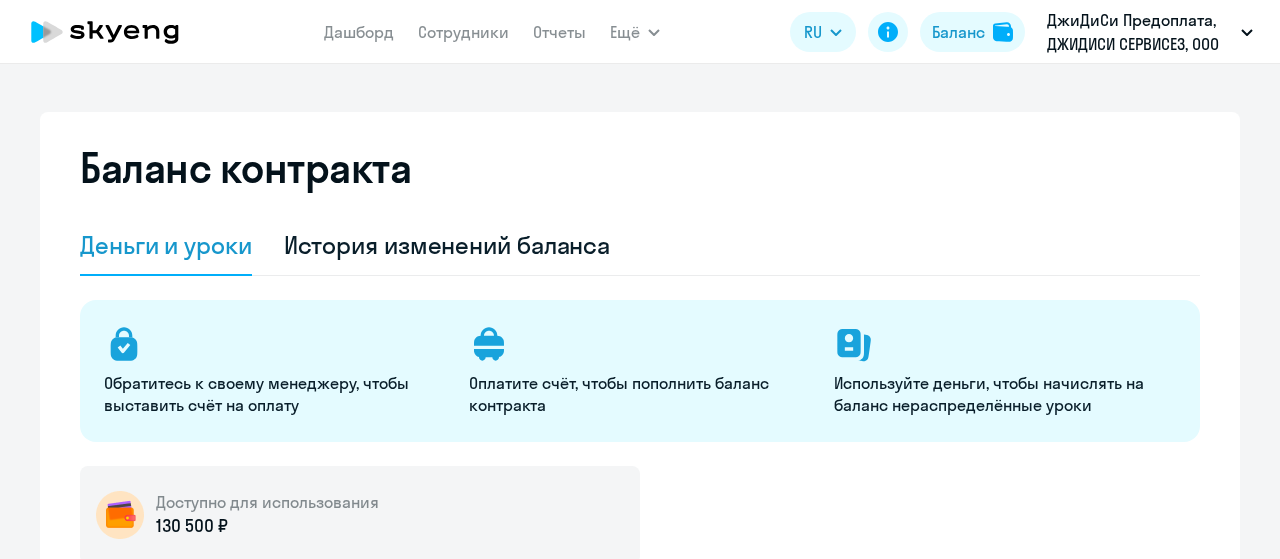 select on "english_adult_not_native_speaker" 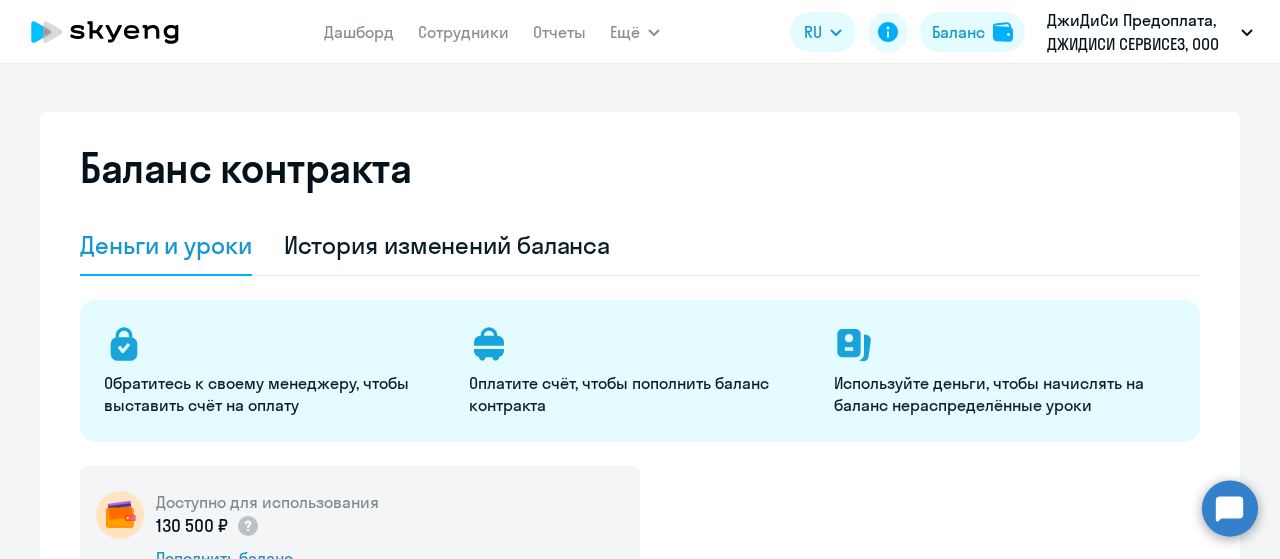 click on "Доступно для использования 130 500 ₽
Пополнить баланс" 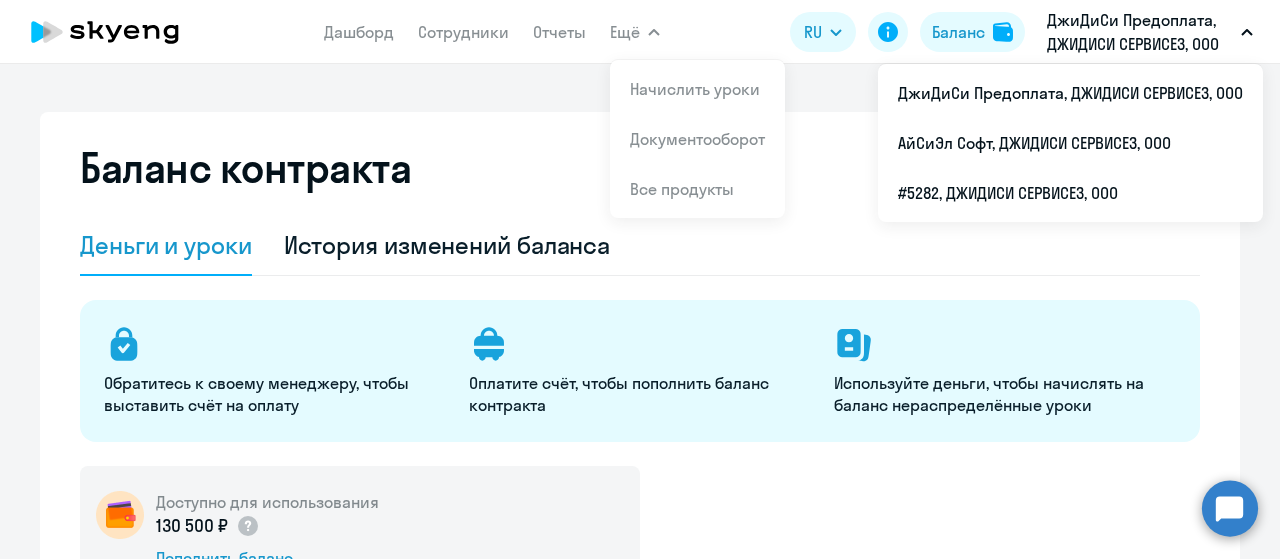 click on "ДжиДиСи Предоплата, ДЖИДИСИ СЕРВИСЕЗ, ООО" at bounding box center [1140, 32] 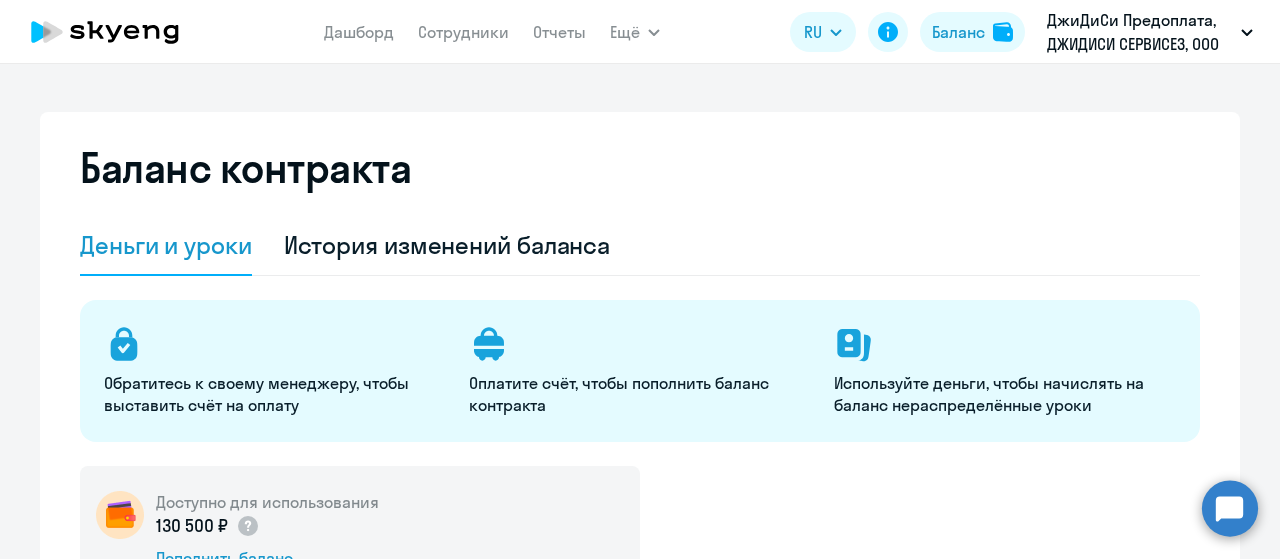 click on "ДжиДиСи Предоплата, ДЖИДИСИ СЕРВИСЕЗ, ООО" at bounding box center [1140, 32] 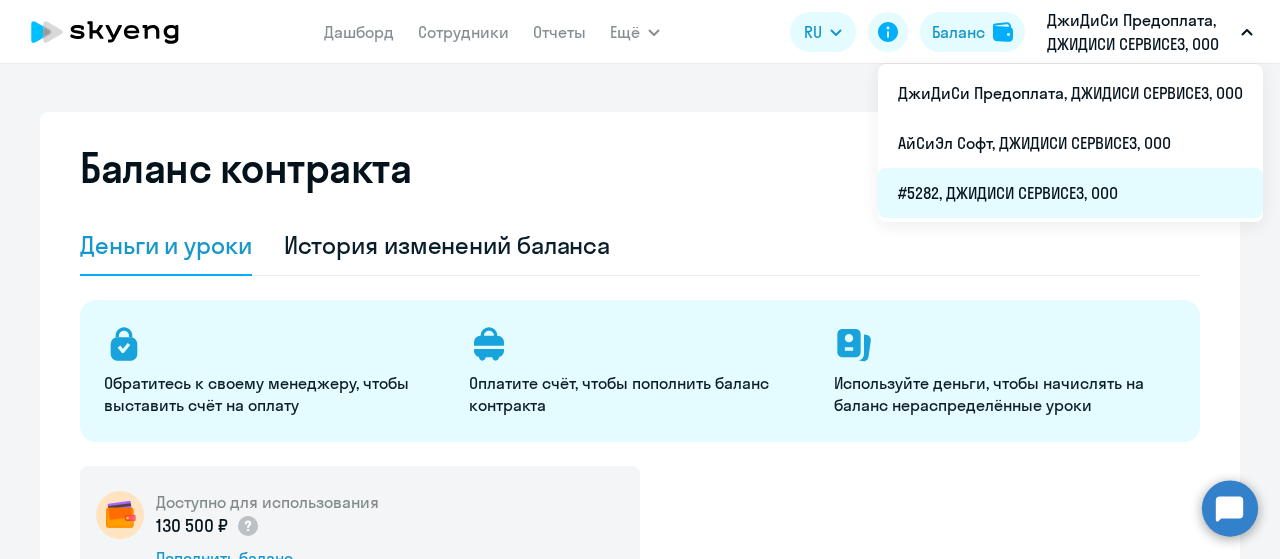 click on "#5282, ДЖИДИСИ СЕРВИСЕЗ, ООО" at bounding box center [1070, 193] 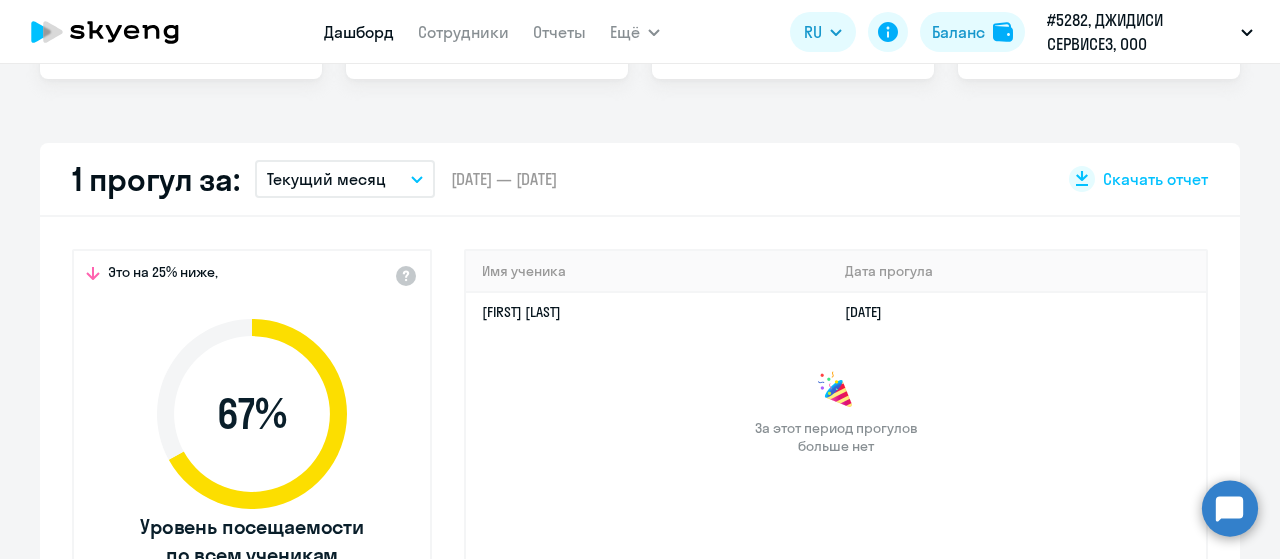 scroll, scrollTop: 0, scrollLeft: 0, axis: both 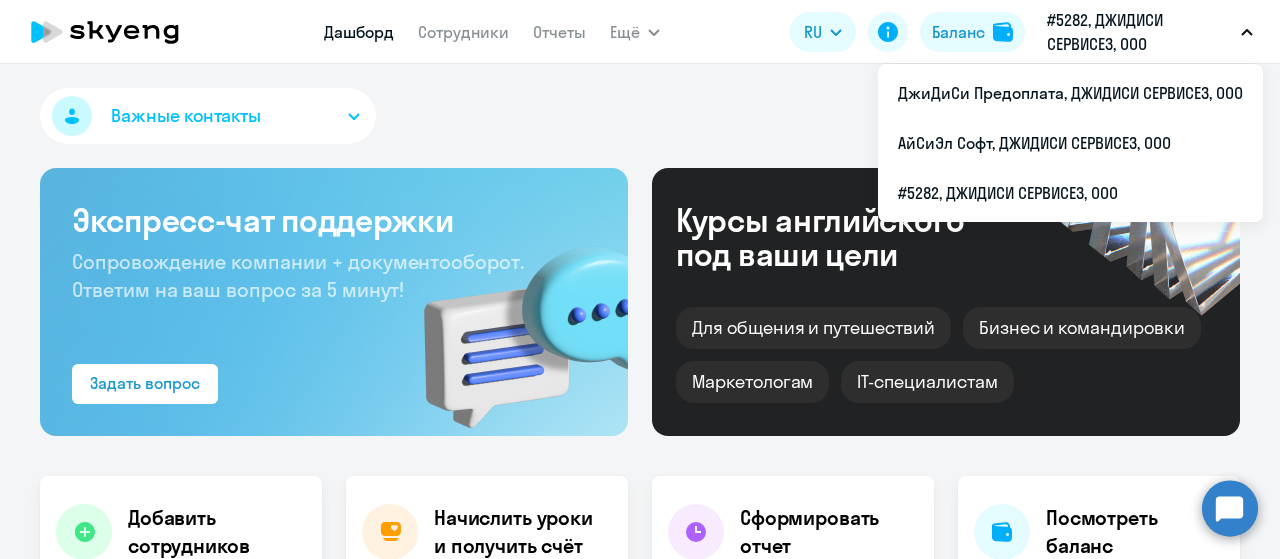 select on "30" 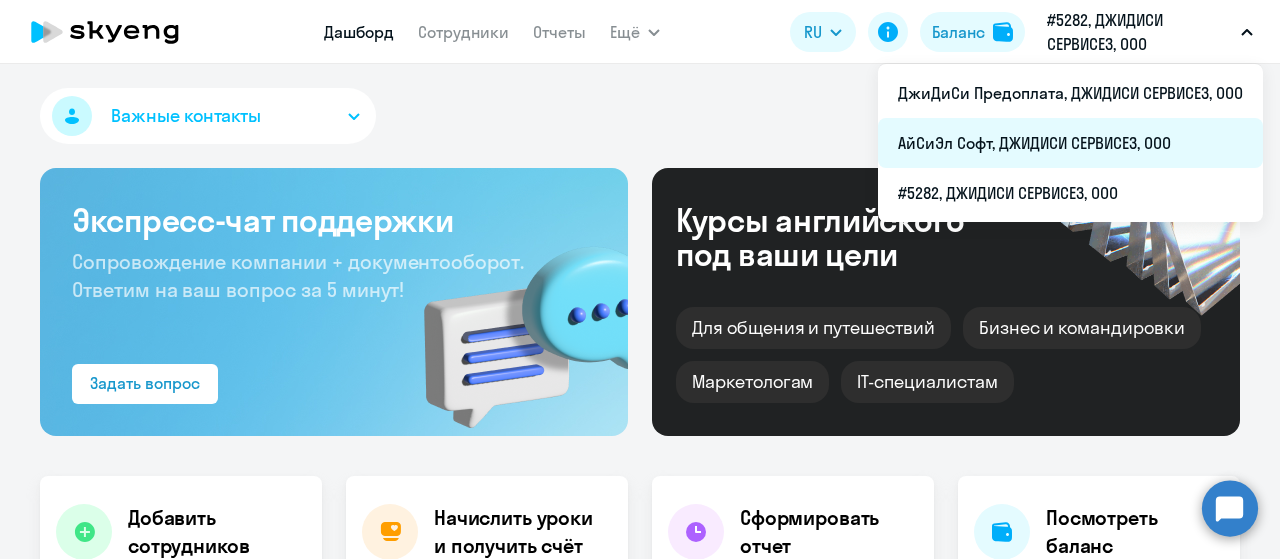 click on "АйСиЭл Софт, ДЖИДИСИ СЕРВИСЕЗ, ООО" at bounding box center [1070, 143] 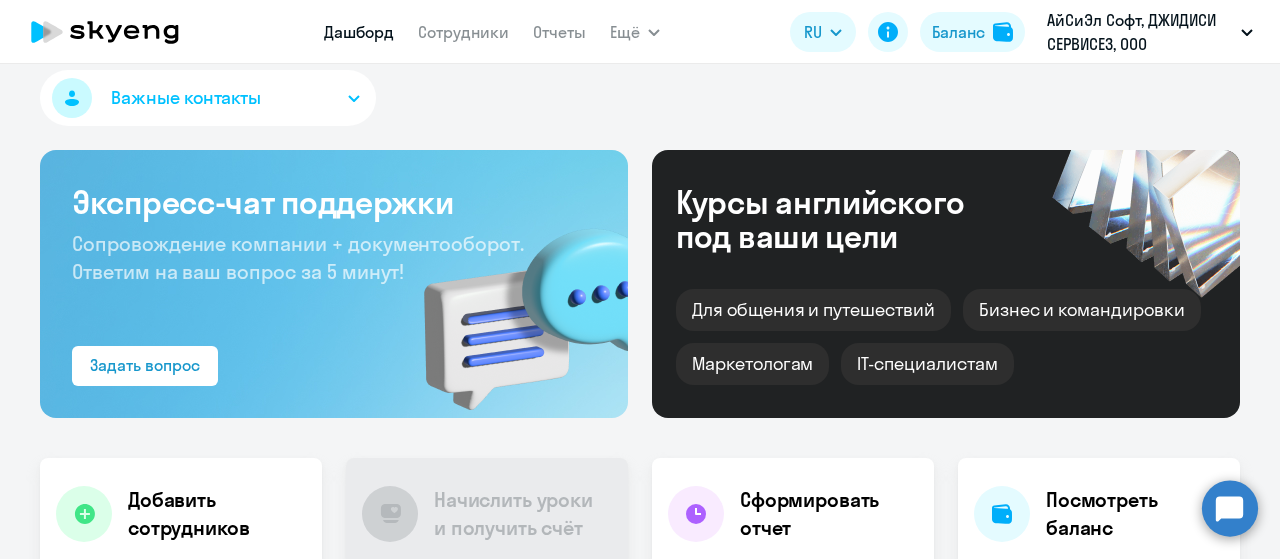 scroll, scrollTop: 17, scrollLeft: 0, axis: vertical 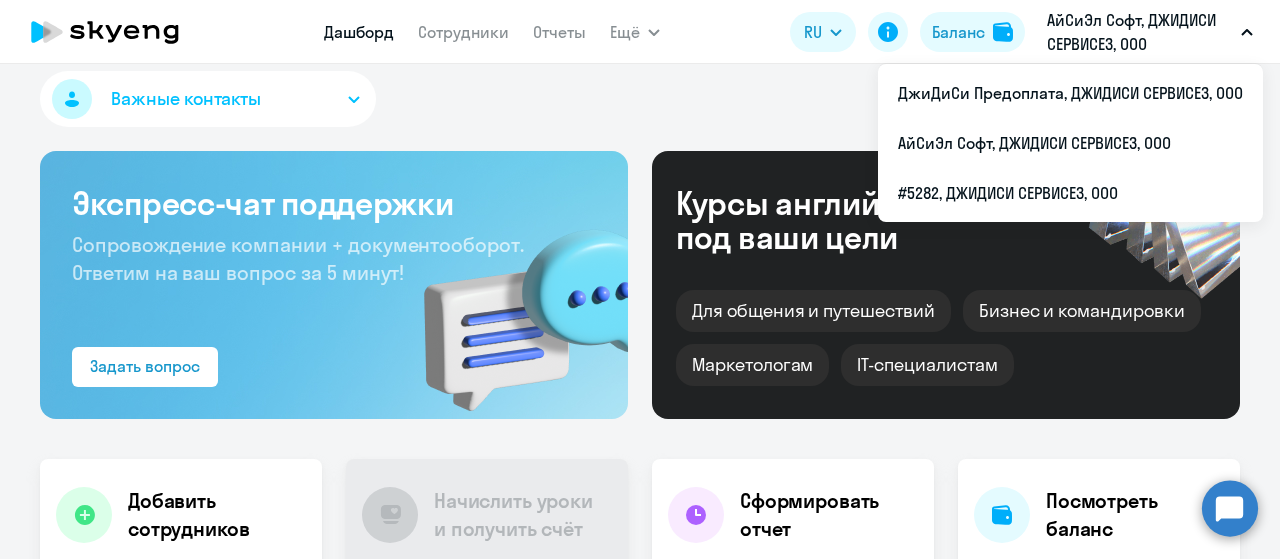 click on "АйСиЭл Софт, ДЖИДИСИ СЕРВИСЕЗ, ООО" at bounding box center (1140, 32) 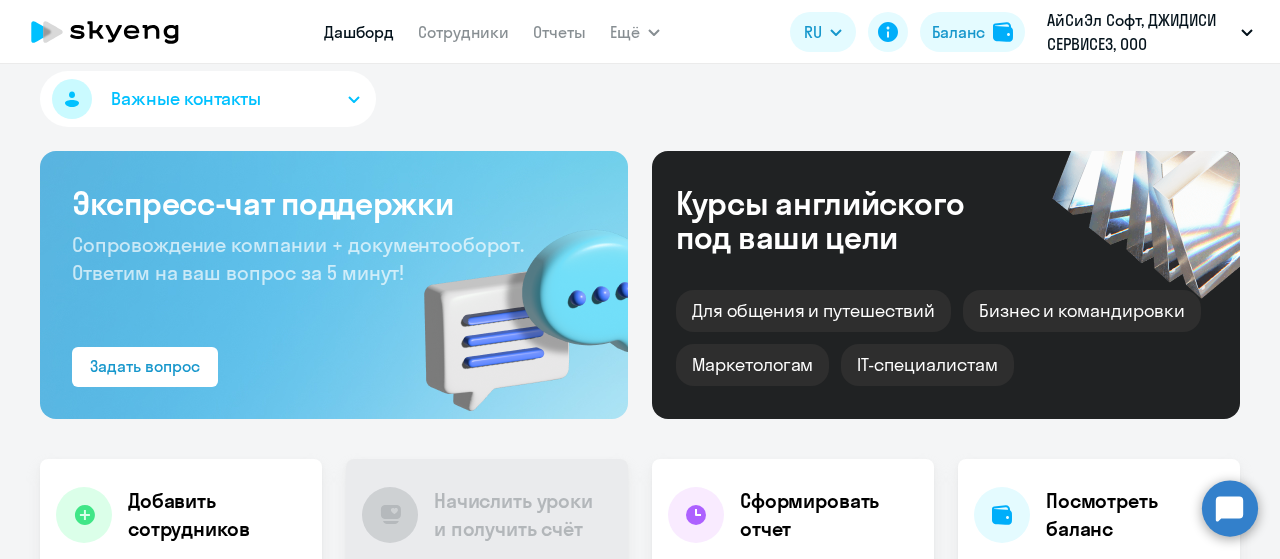 click on "АйСиЭл Софт, ДЖИДИСИ СЕРВИСЕЗ, ООО" at bounding box center (1140, 32) 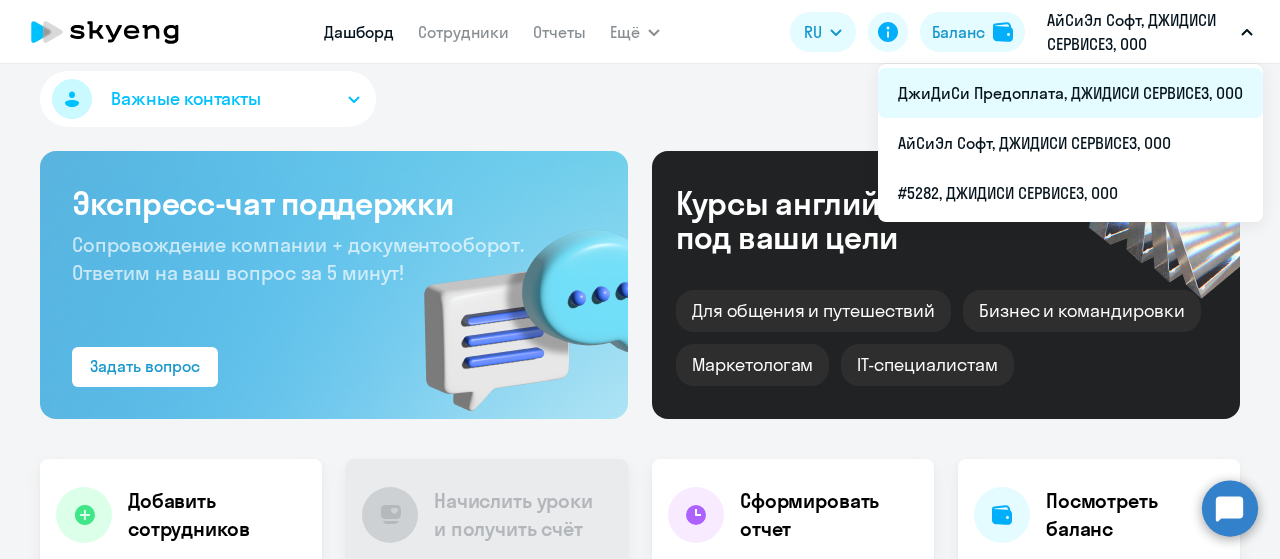 click on "ДжиДиСи Предоплата, ДЖИДИСИ СЕРВИСЕЗ, ООО" at bounding box center [1070, 93] 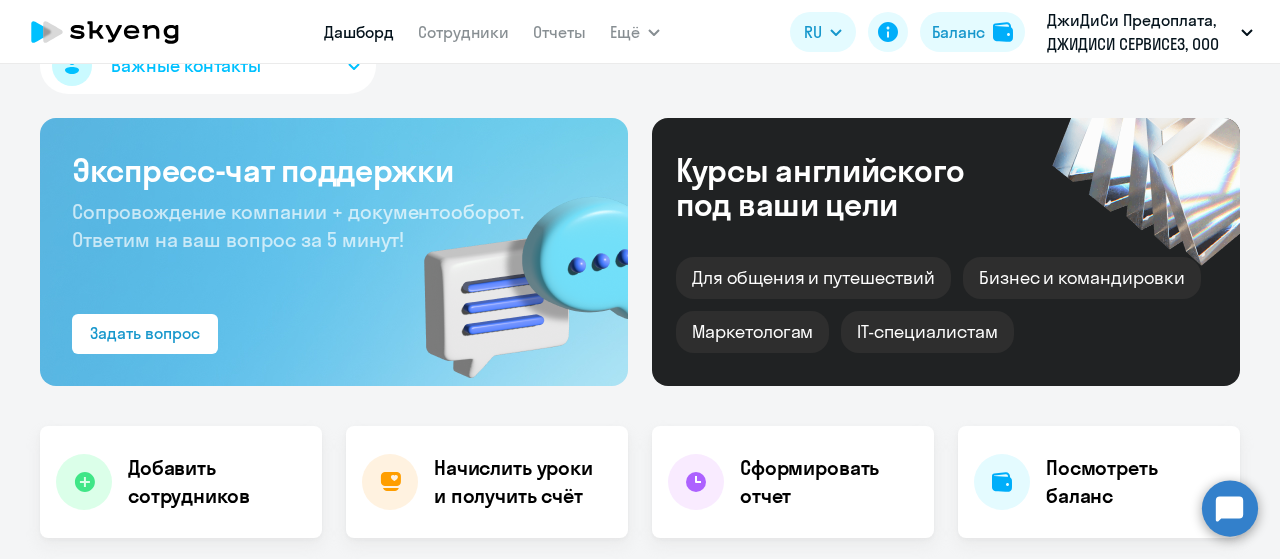 scroll, scrollTop: 0, scrollLeft: 0, axis: both 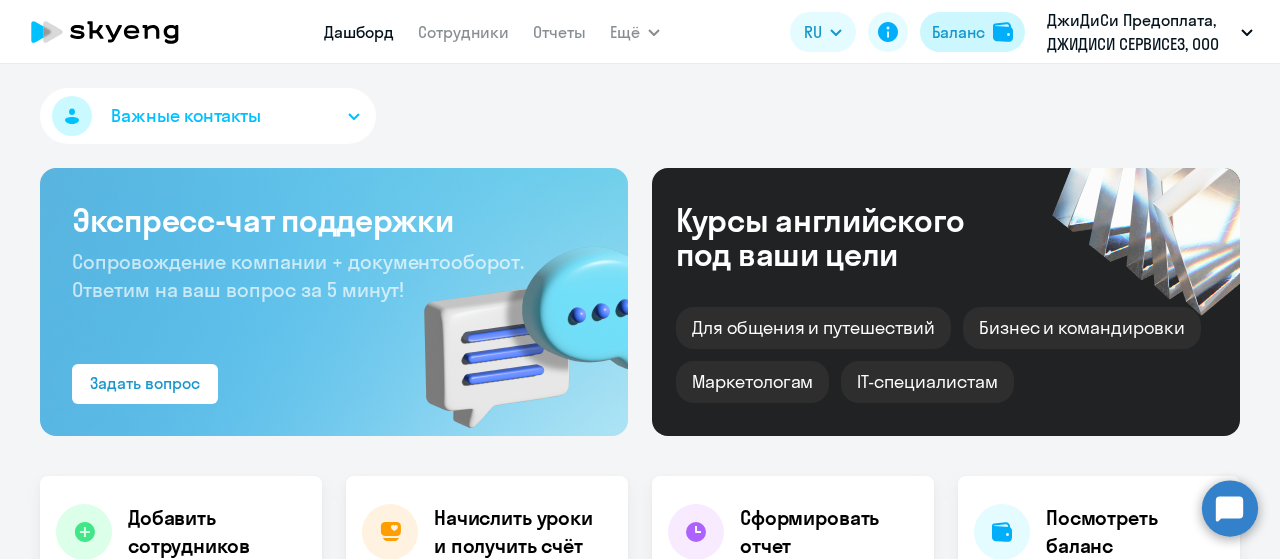 click on "Баланс" 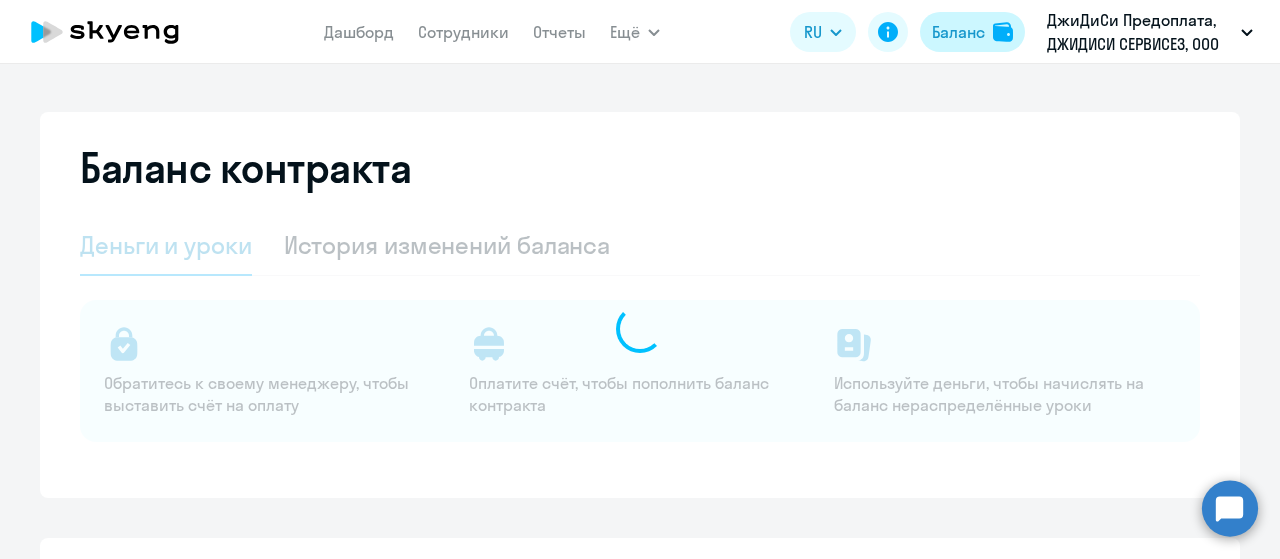 select on "english_adult_not_native_speaker" 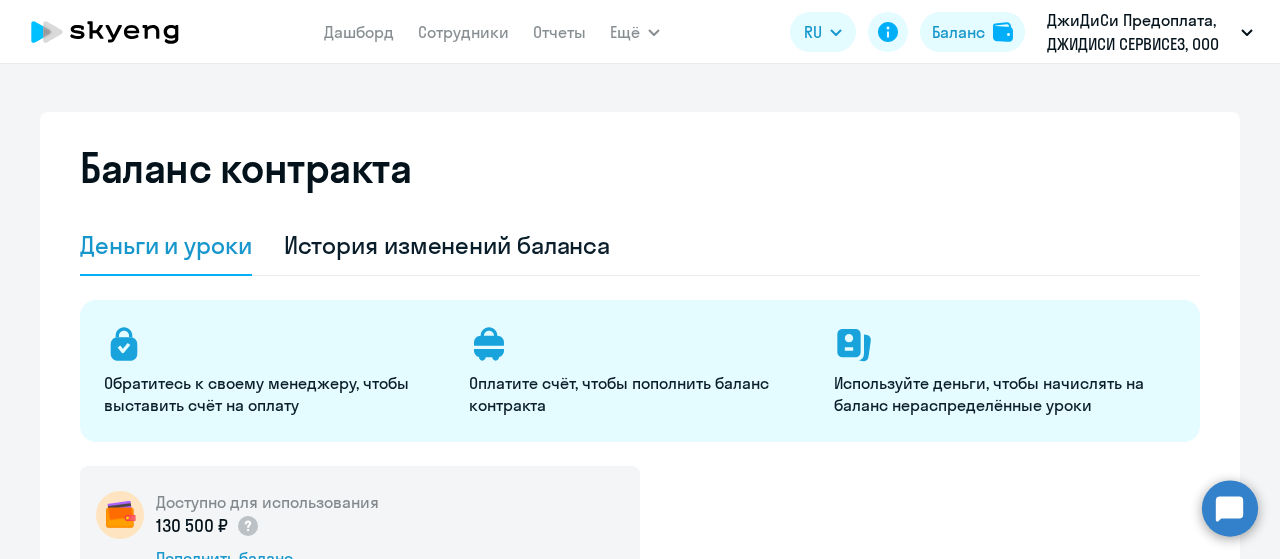 scroll, scrollTop: 163, scrollLeft: 0, axis: vertical 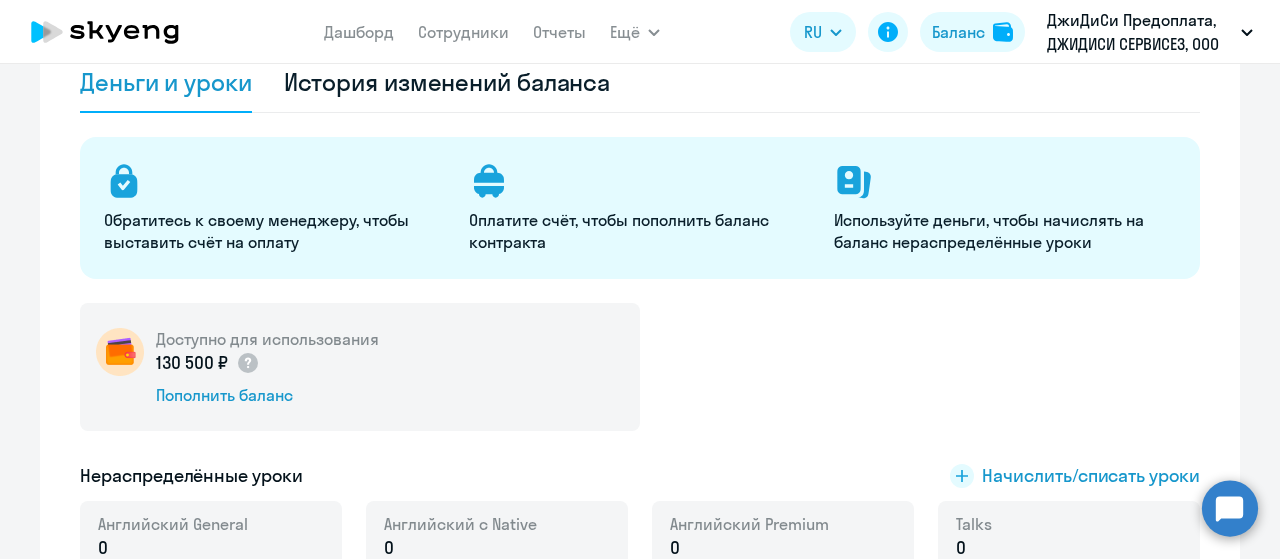 click on "130 500 ₽" 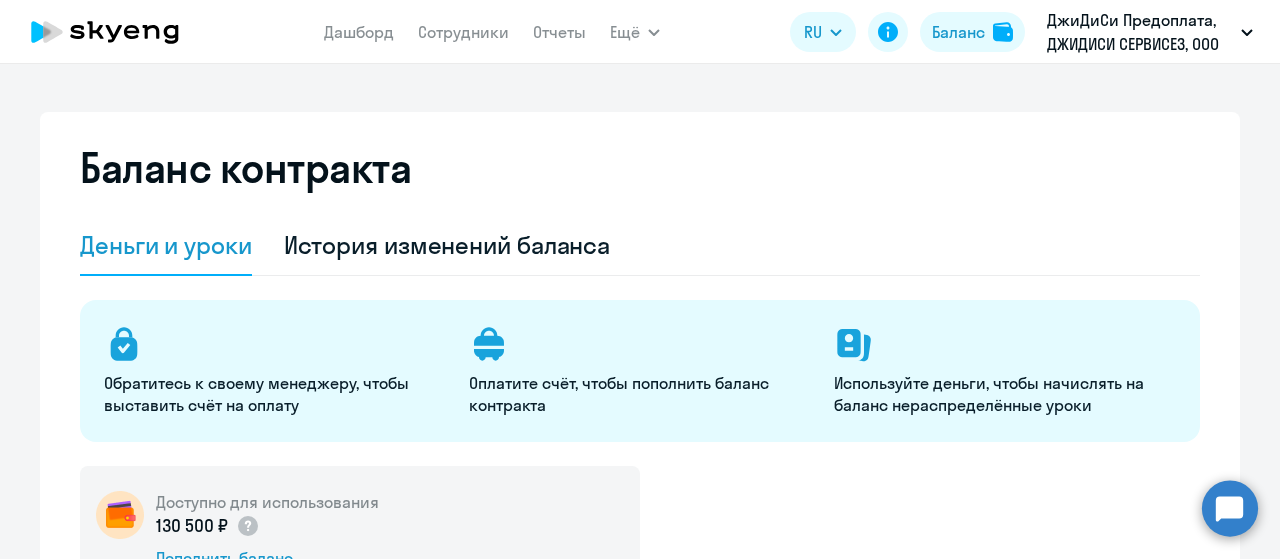scroll, scrollTop: 0, scrollLeft: 0, axis: both 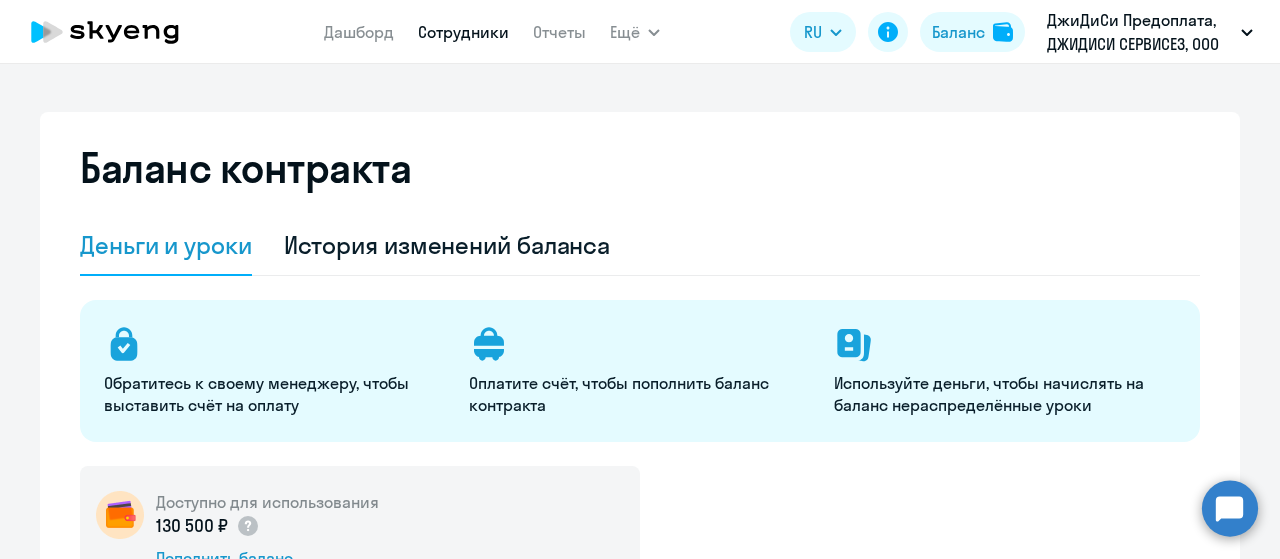 click on "Сотрудники" at bounding box center (463, 32) 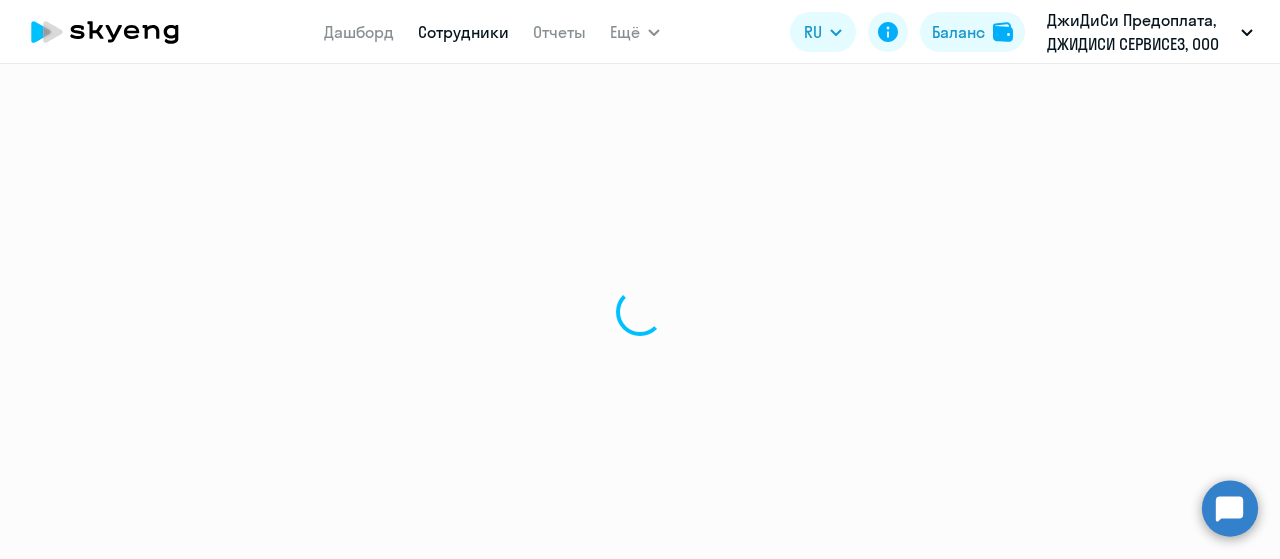 select on "30" 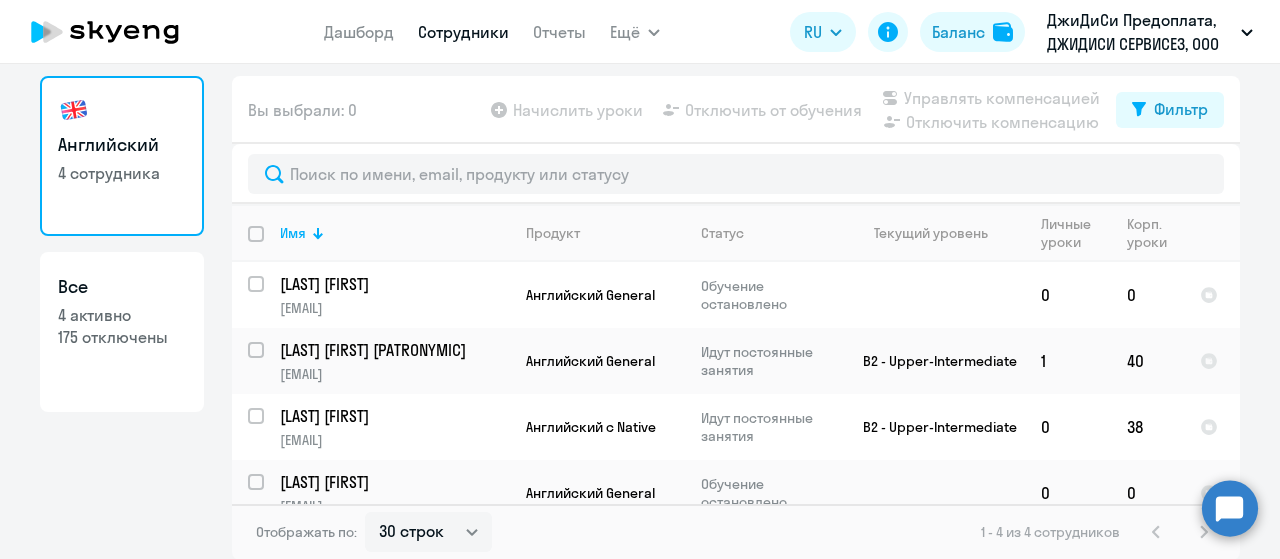 scroll, scrollTop: 78, scrollLeft: 0, axis: vertical 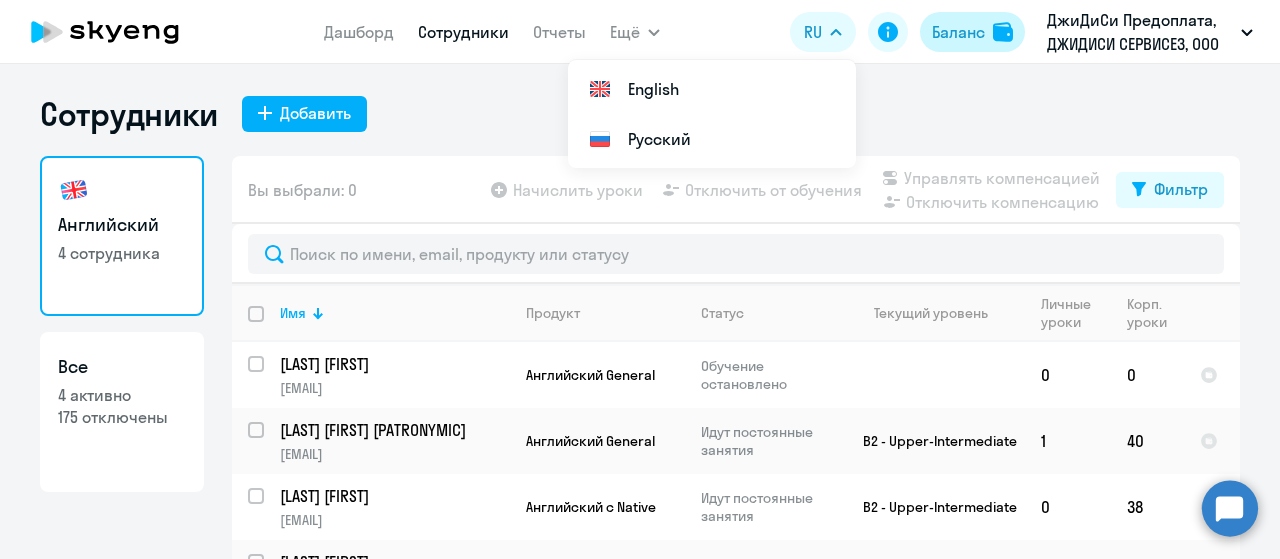 click on "Баланс" 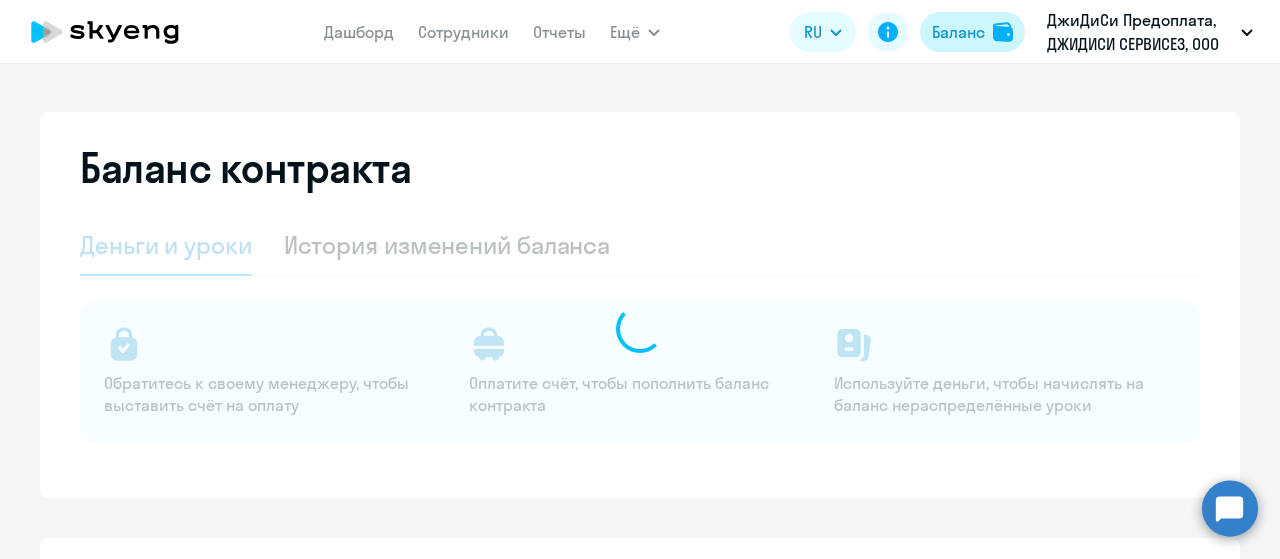 select on "english_adult_not_native_speaker" 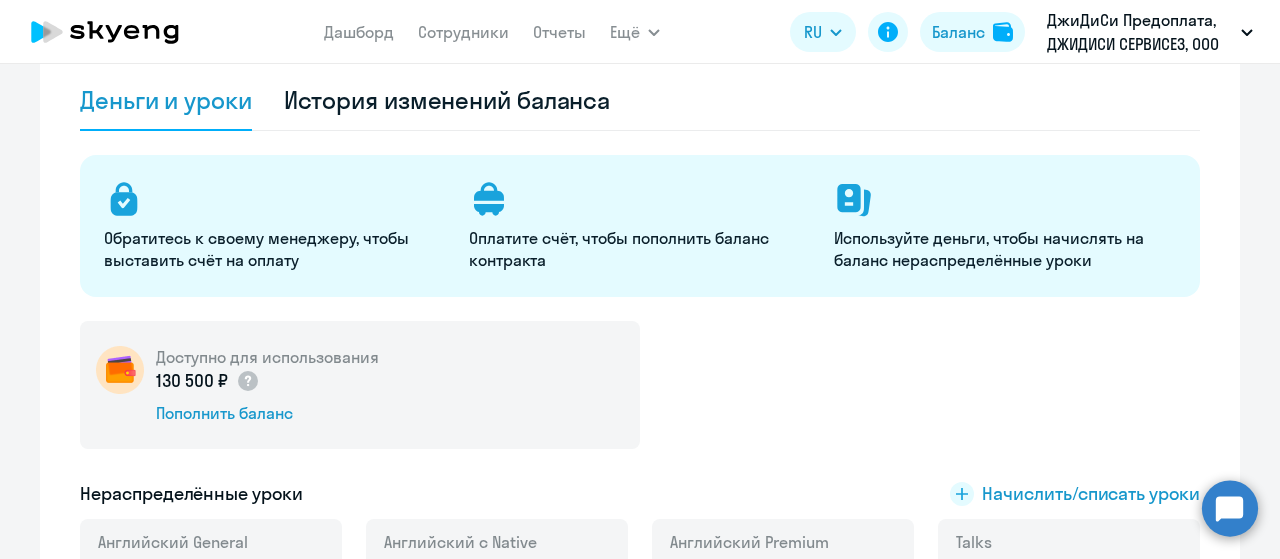 scroll, scrollTop: 144, scrollLeft: 0, axis: vertical 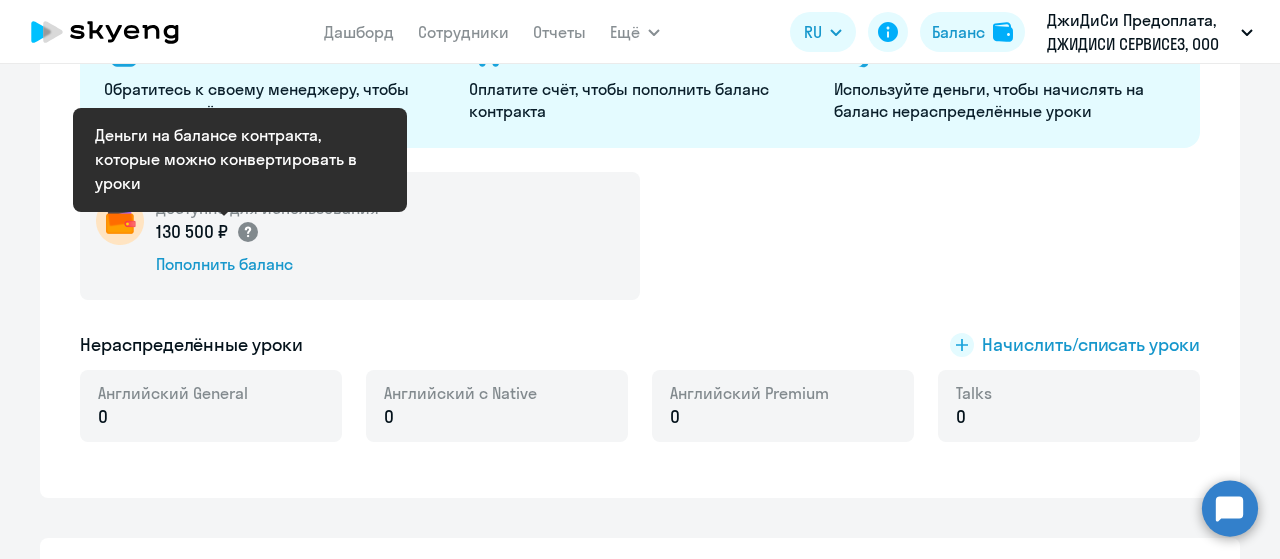 click 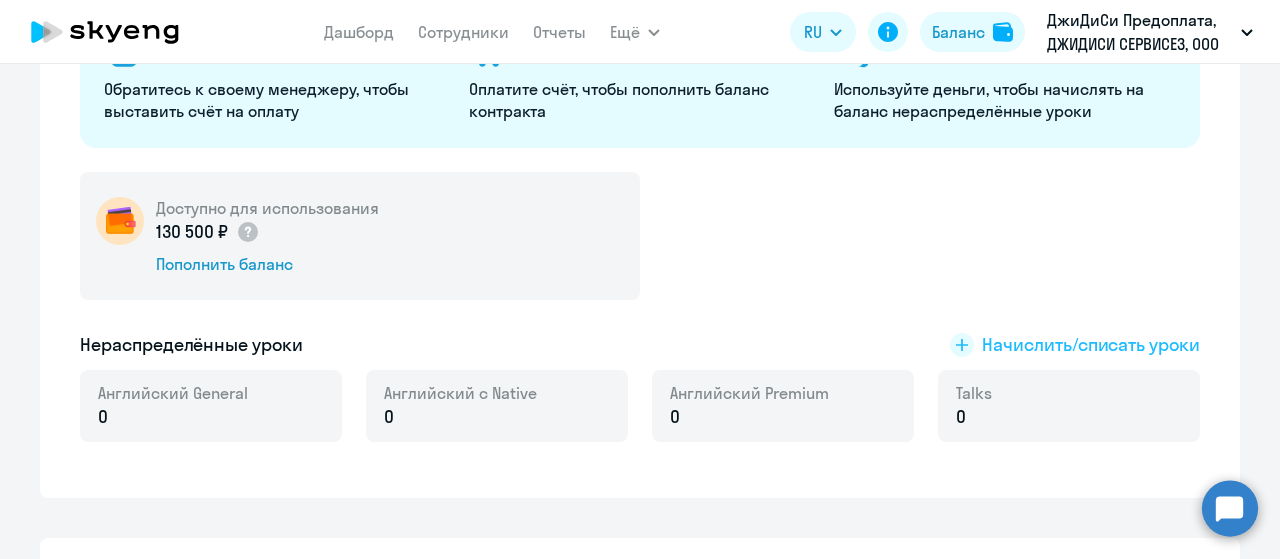 click on "Начислить/списать уроки" 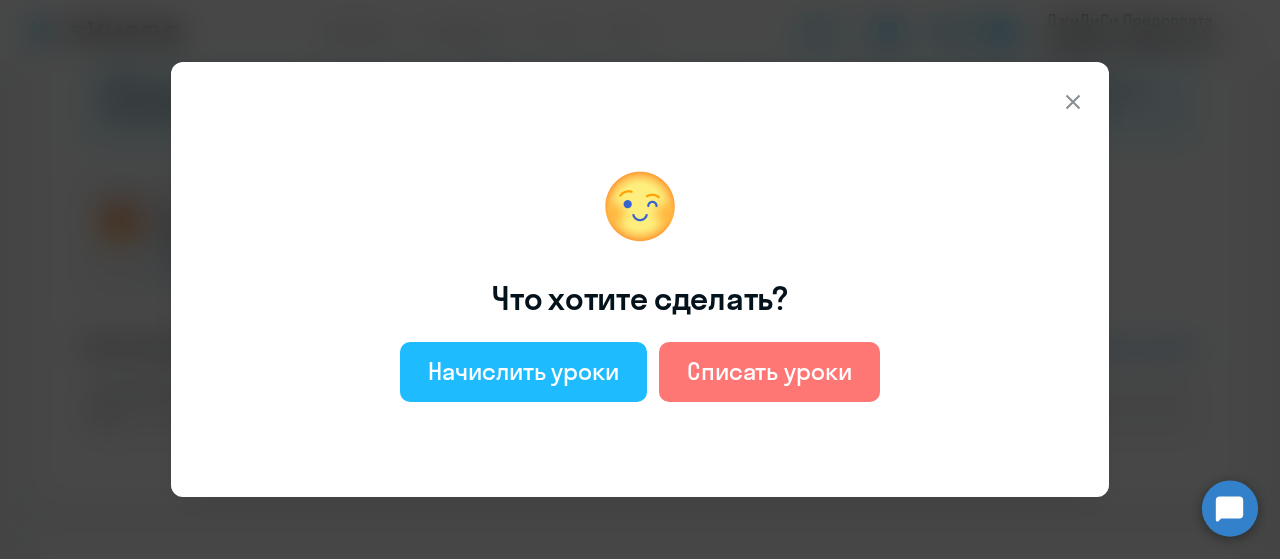 click on "Начислить уроки" at bounding box center [523, 371] 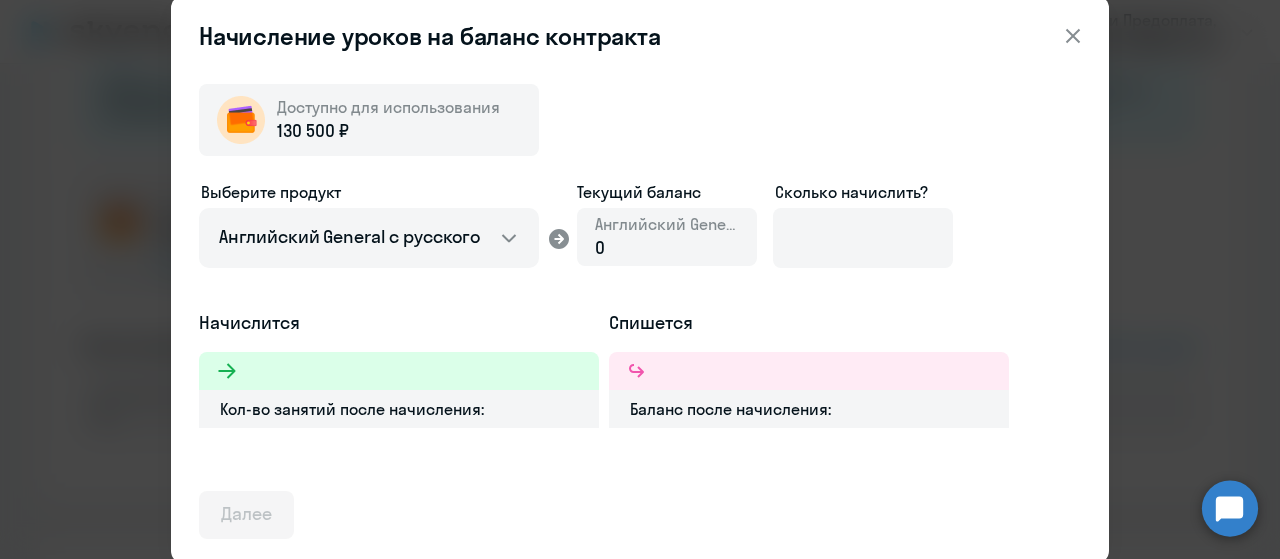 click 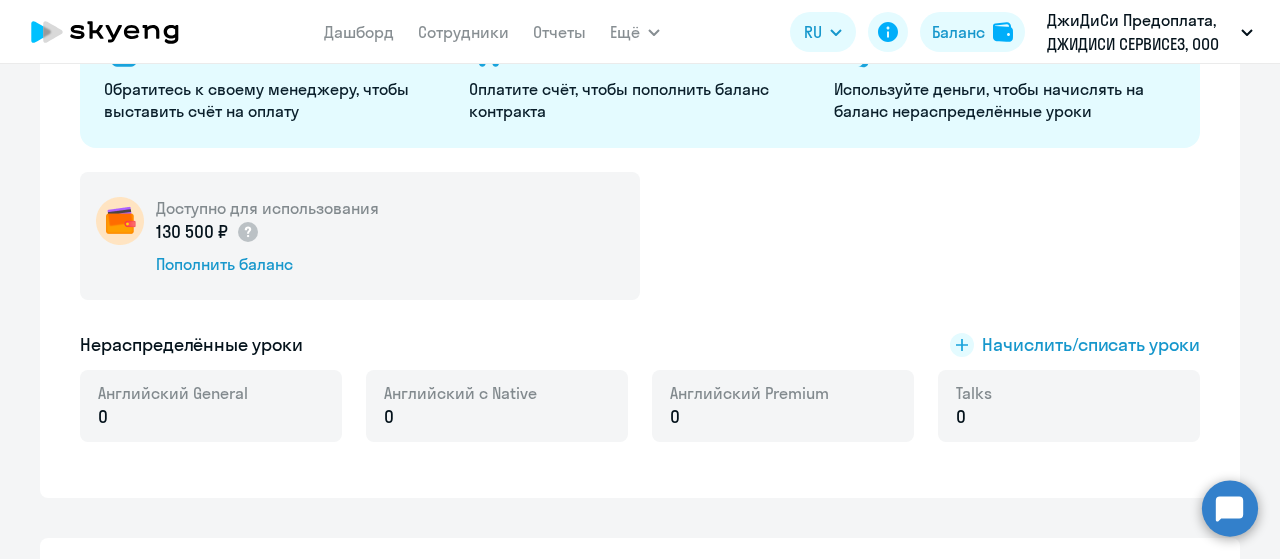click on "Доступно для использования 130 500 ₽
Пополнить баланс" 